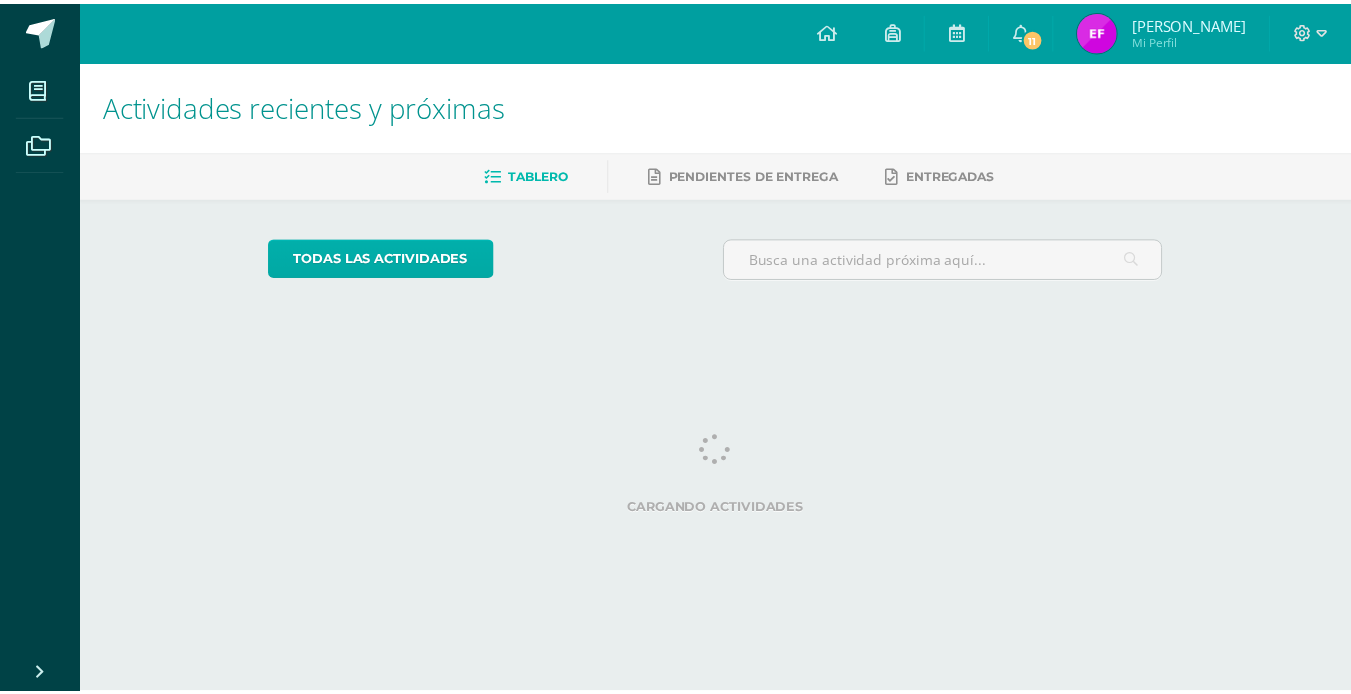 scroll, scrollTop: 0, scrollLeft: 0, axis: both 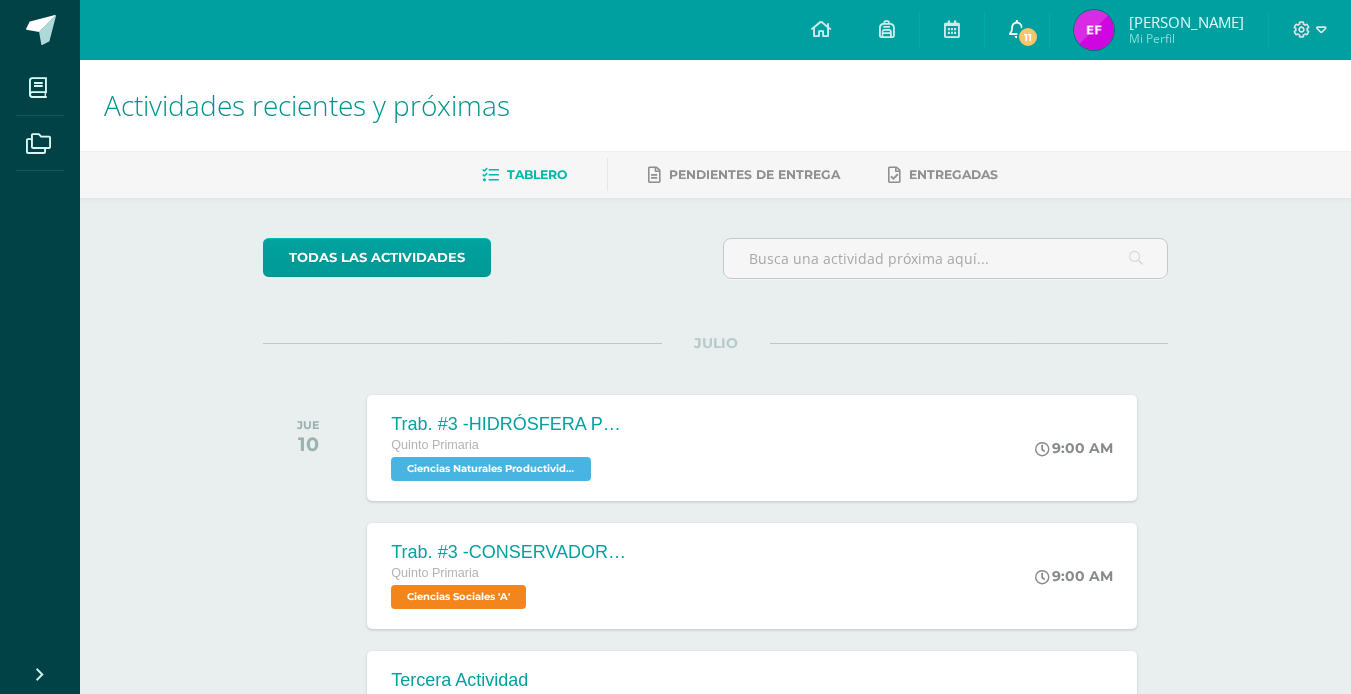 click on "11" at bounding box center [1017, 30] 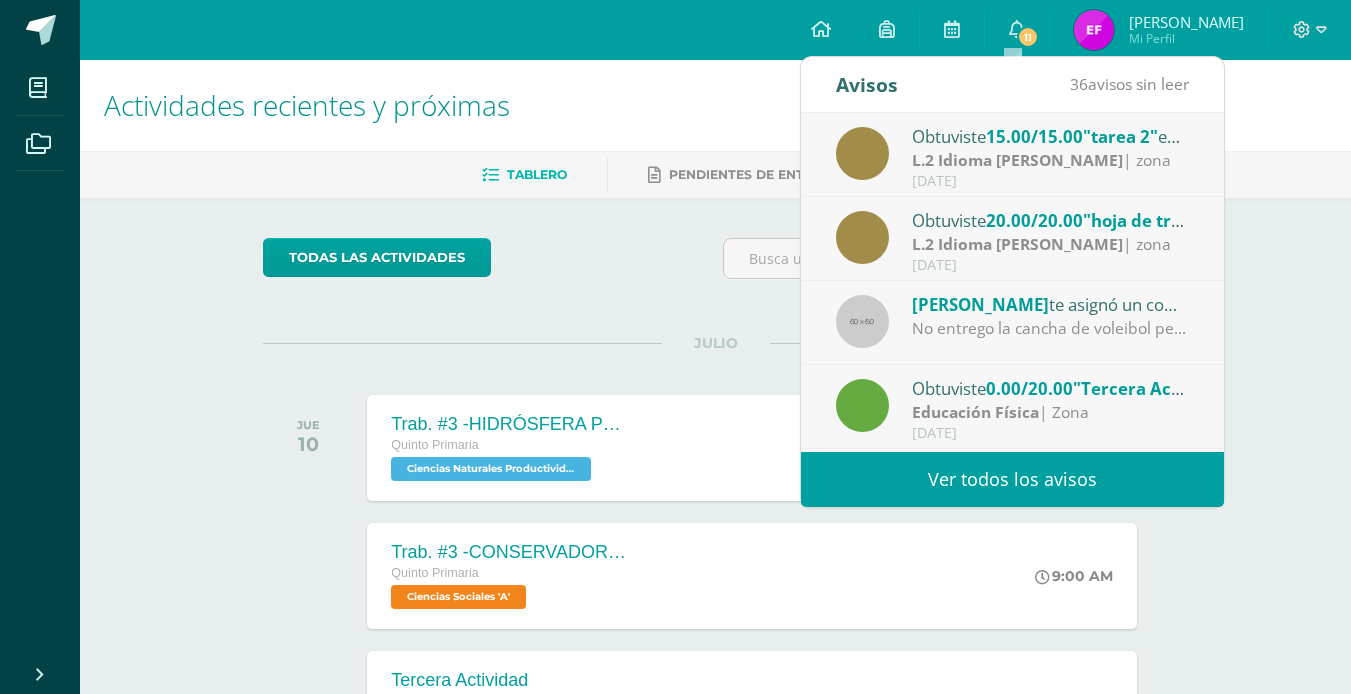click on "L.2 Idioma [PERSON_NAME]" at bounding box center (1017, 160) 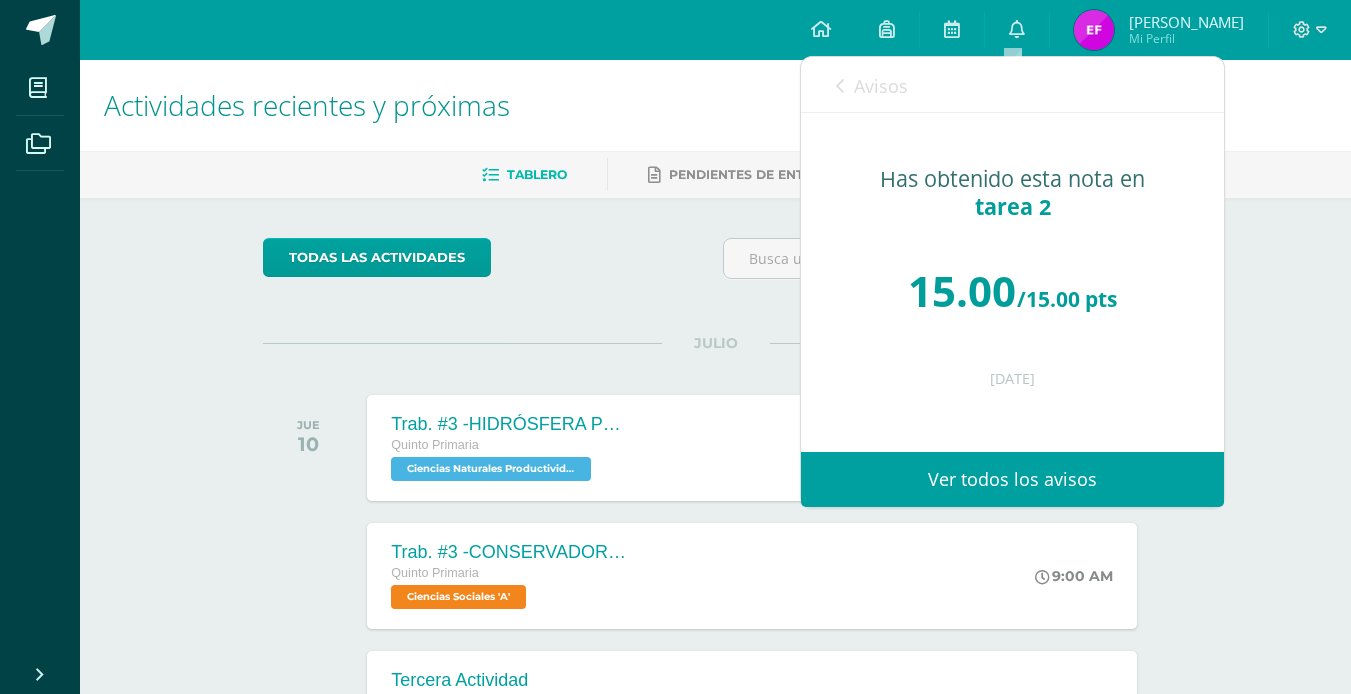 click on "Has obtenido esta nota en    tarea 2
15.00
/15.00 pts
10 de Julio de 2025" at bounding box center (1012, 268) 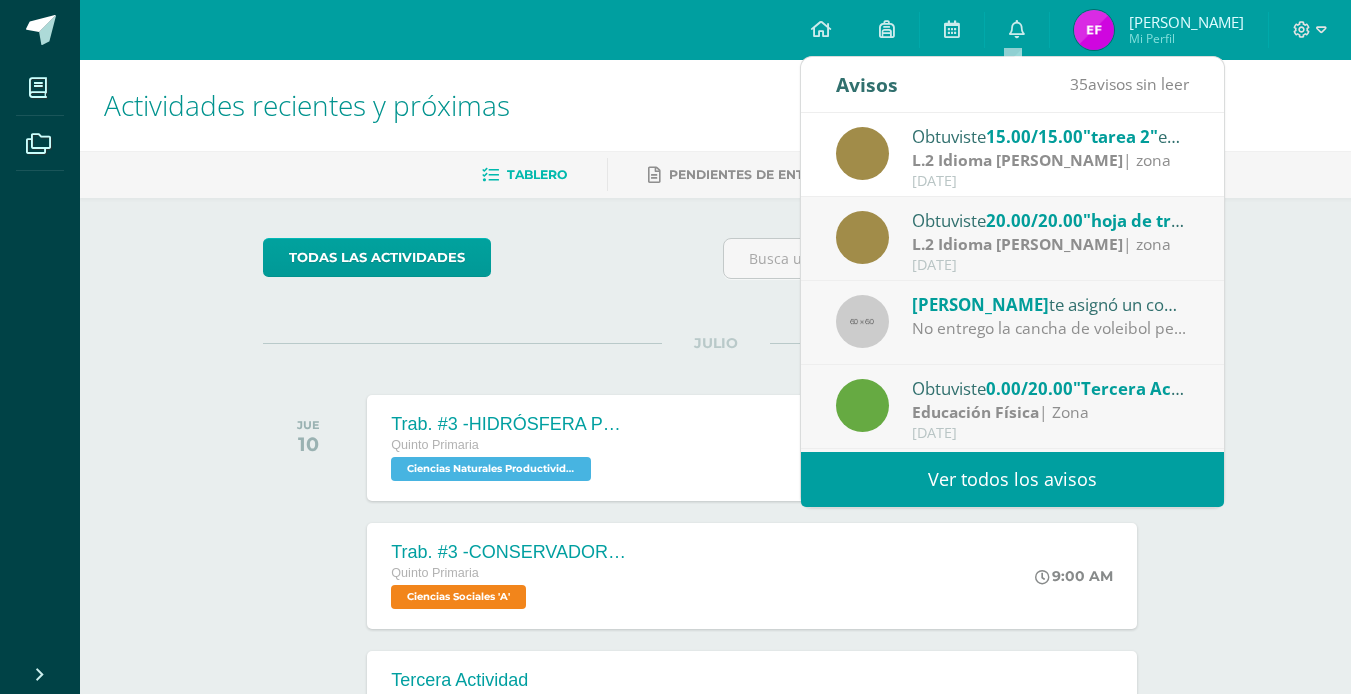 click on "L.2 Idioma [PERSON_NAME]" at bounding box center [1017, 244] 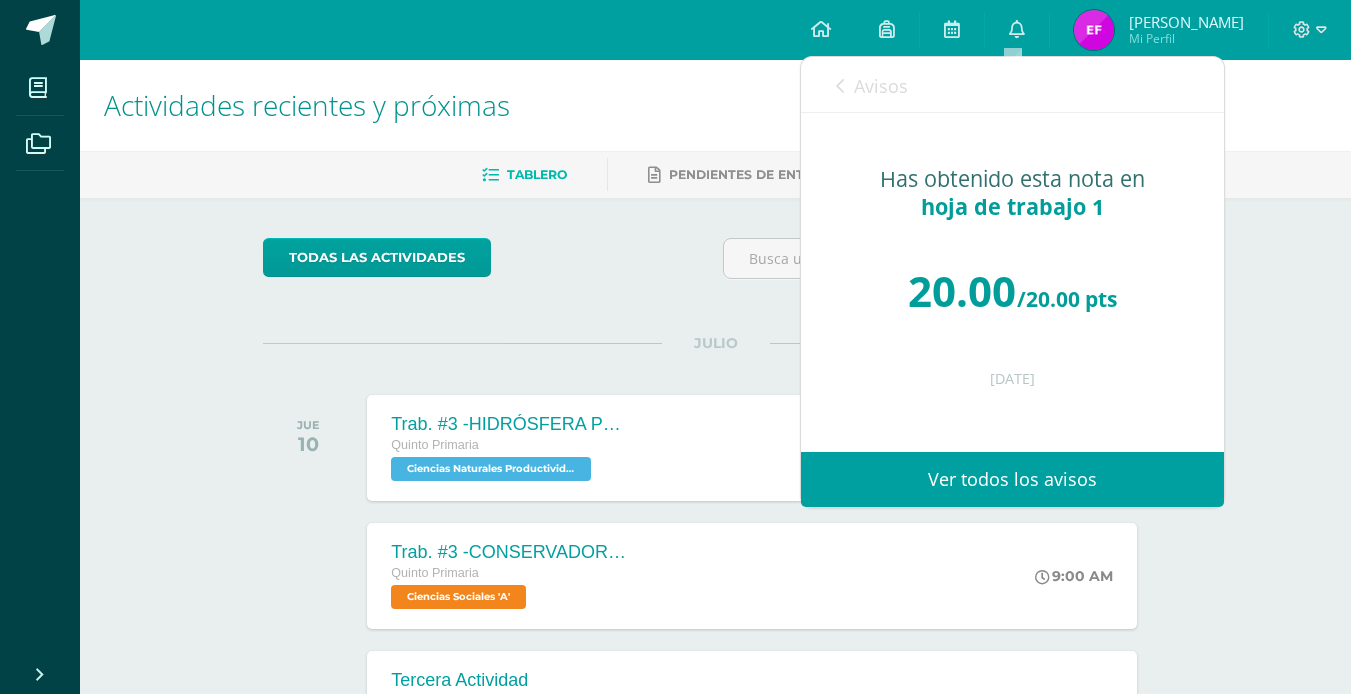 click on "Avisos 34  avisos sin leer
Avisos" at bounding box center [1012, 85] 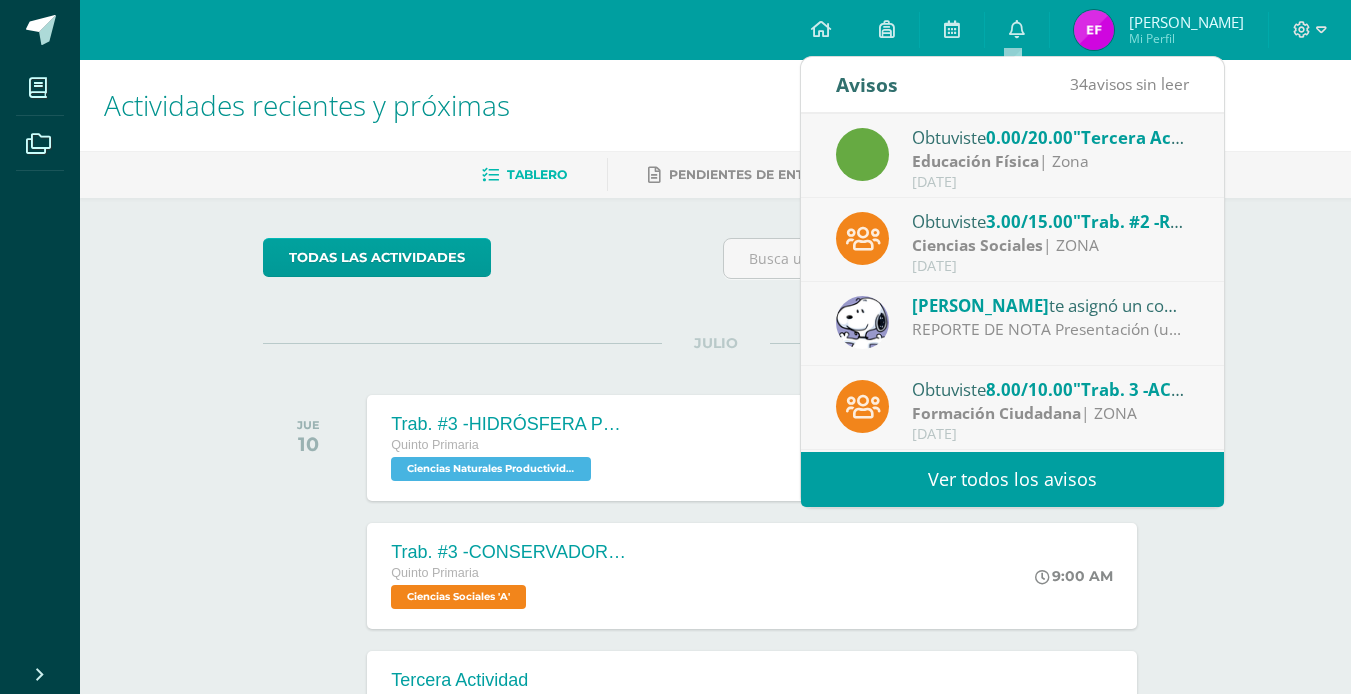 scroll, scrollTop: 300, scrollLeft: 0, axis: vertical 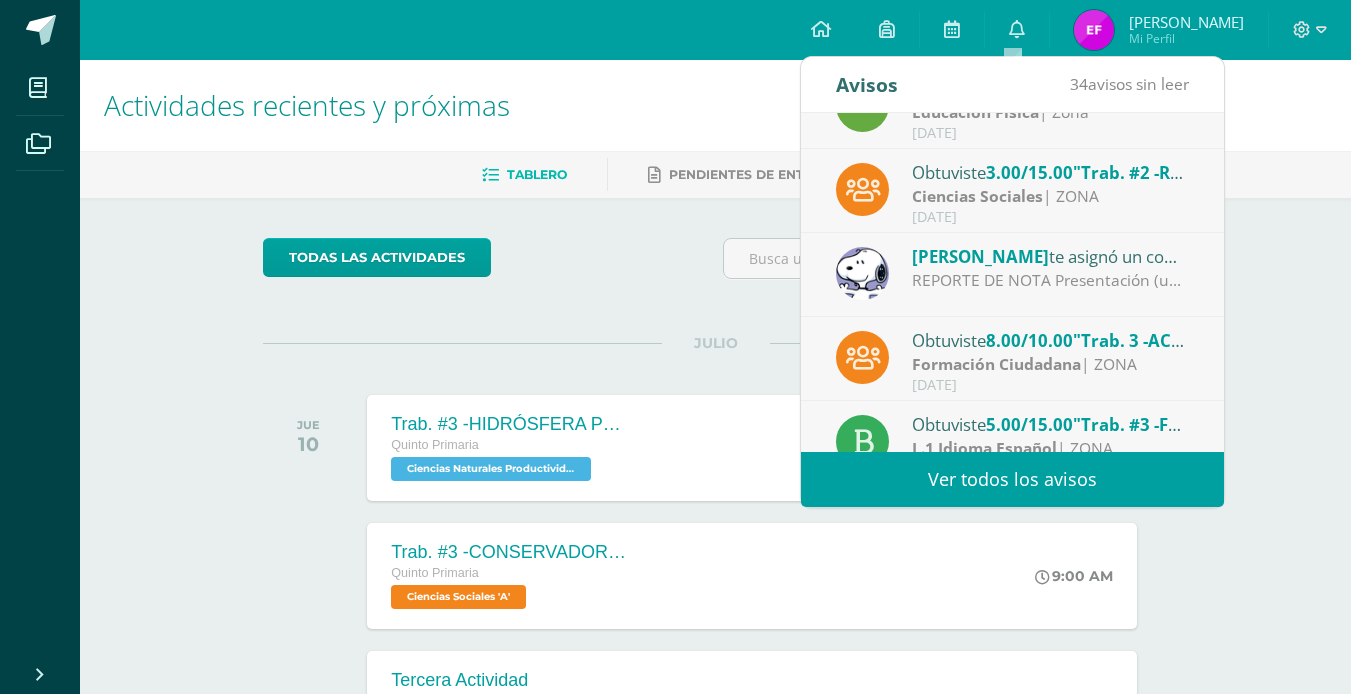 click on "Ciencias Sociales
| ZONA" at bounding box center [1051, 196] 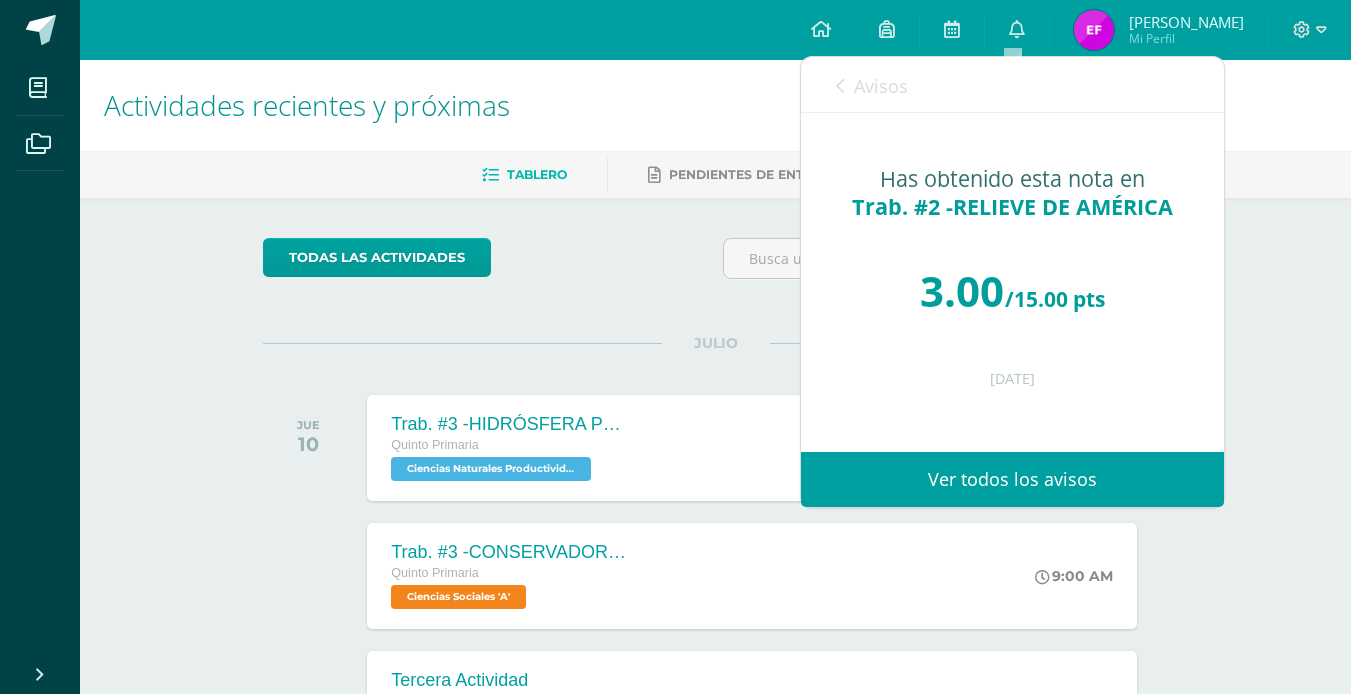 drag, startPoint x: 844, startPoint y: 99, endPoint x: 877, endPoint y: 70, distance: 43.931767 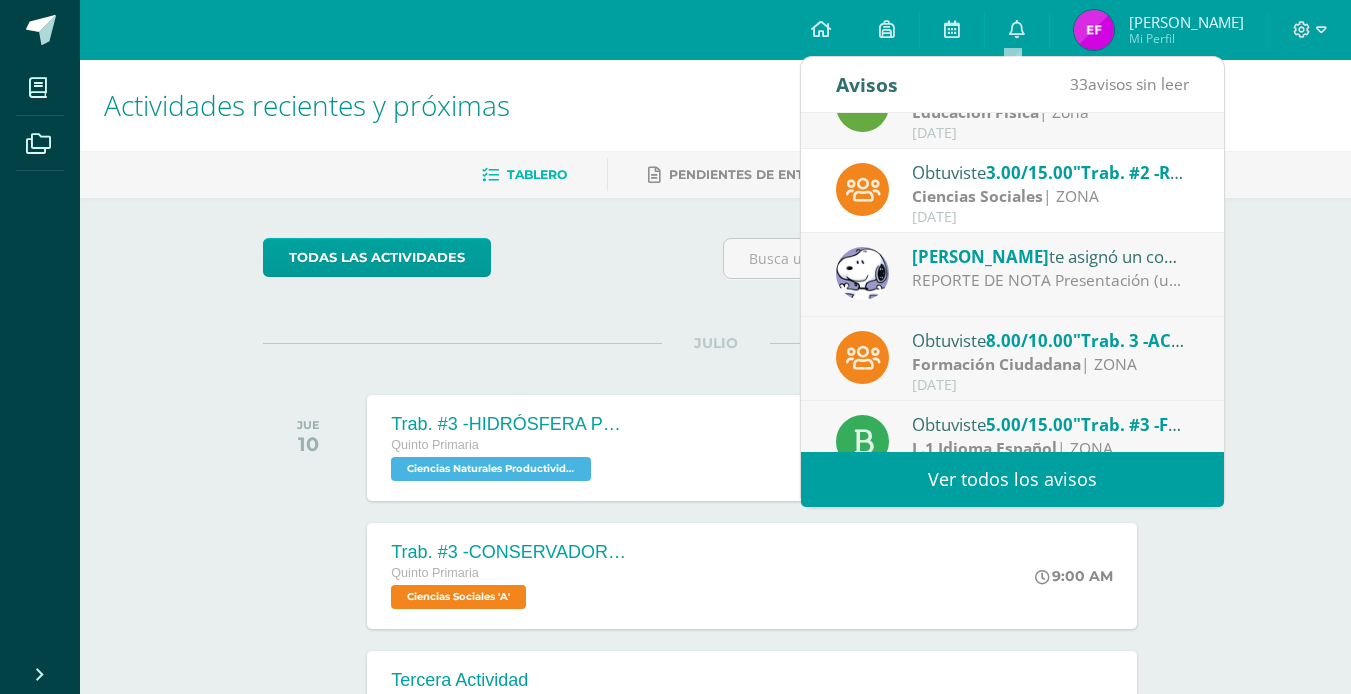 scroll, scrollTop: 333, scrollLeft: 0, axis: vertical 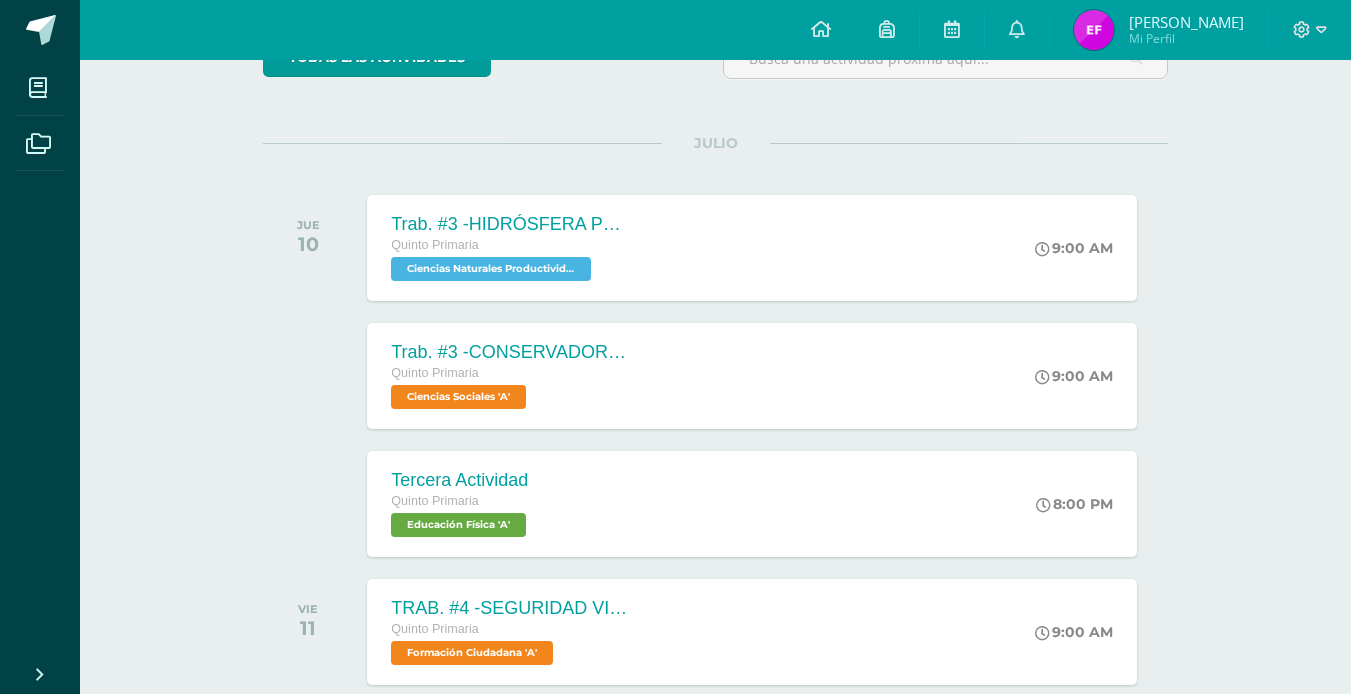 click on "Actividades recientes y próximas
Tablero
Pendientes de entrega
Entregadas
todas las Actividades
No tienes actividades
Échale un vistazo a los demás períodos o  sal y disfruta del sol
JULIO
JUE
10
Trab. #3 -HIDRÓSFERA  PROCESOS EXÓGENOS
Quinto Primaria
Ciencias Naturales Productividad y Desarrollo 'A'" at bounding box center (715, 847) 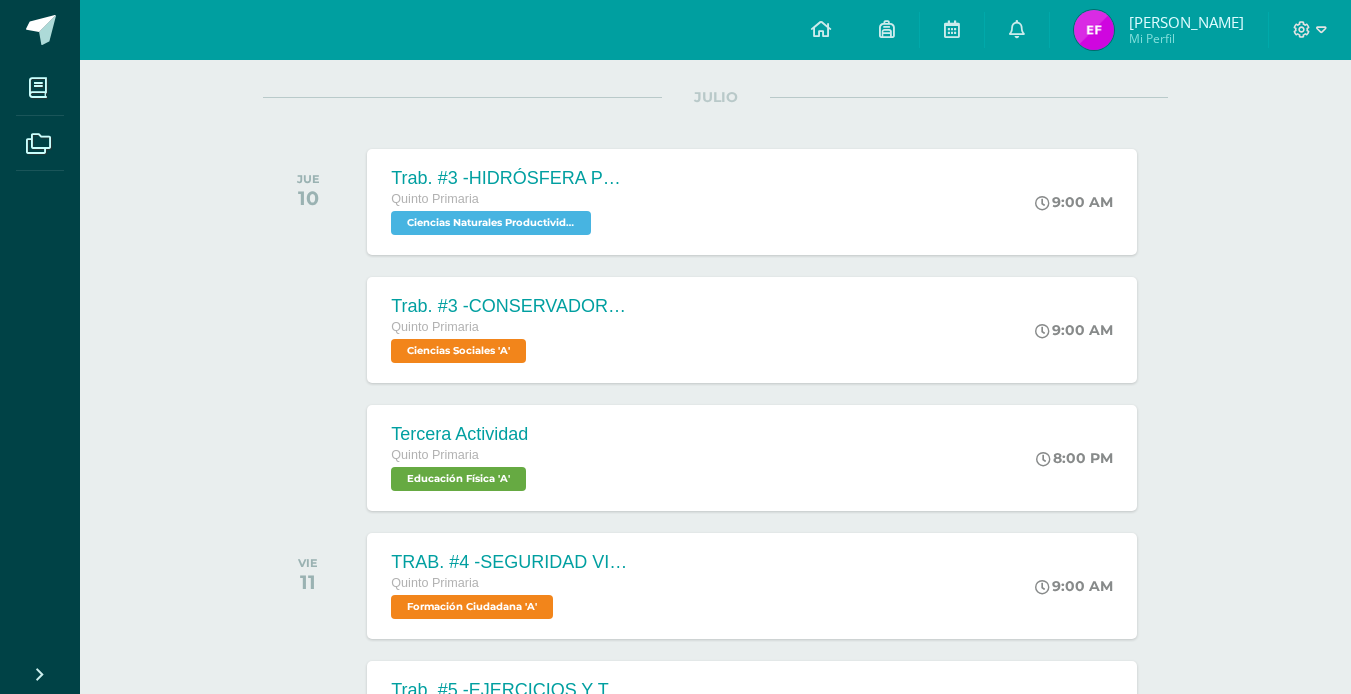 scroll, scrollTop: 0, scrollLeft: 0, axis: both 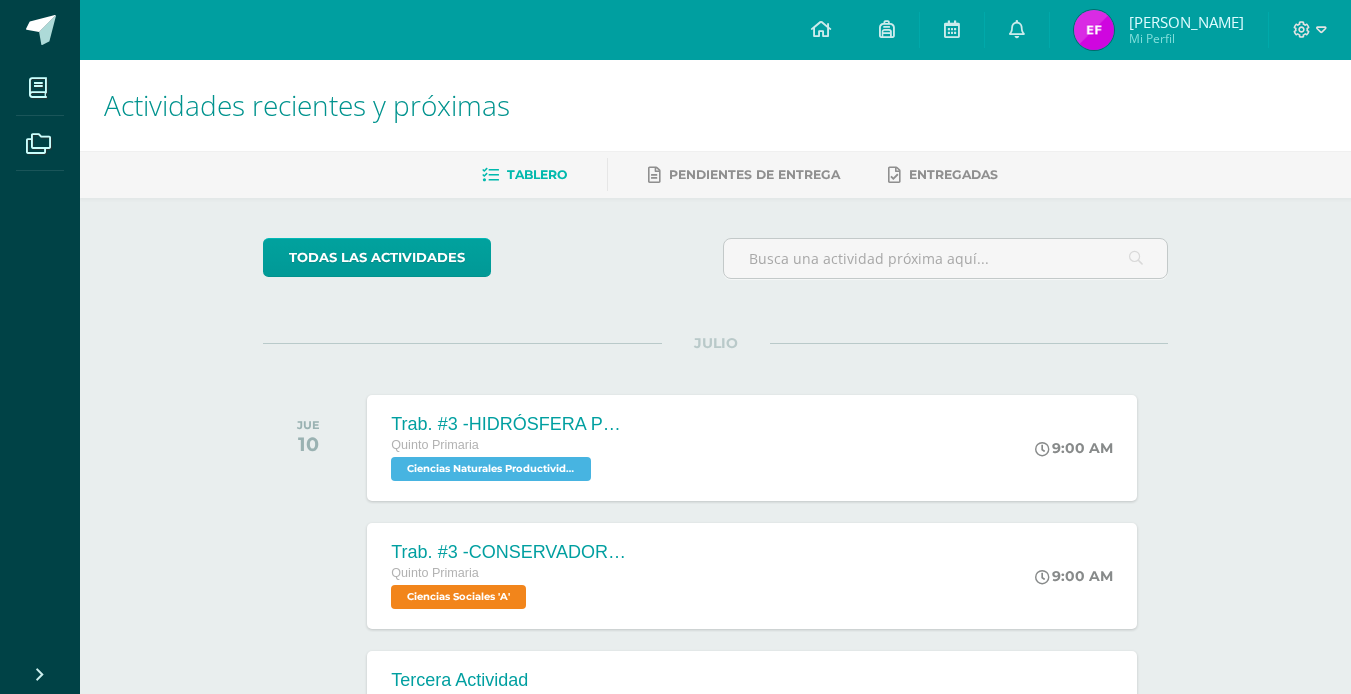 click on "[PERSON_NAME]" at bounding box center (1186, 22) 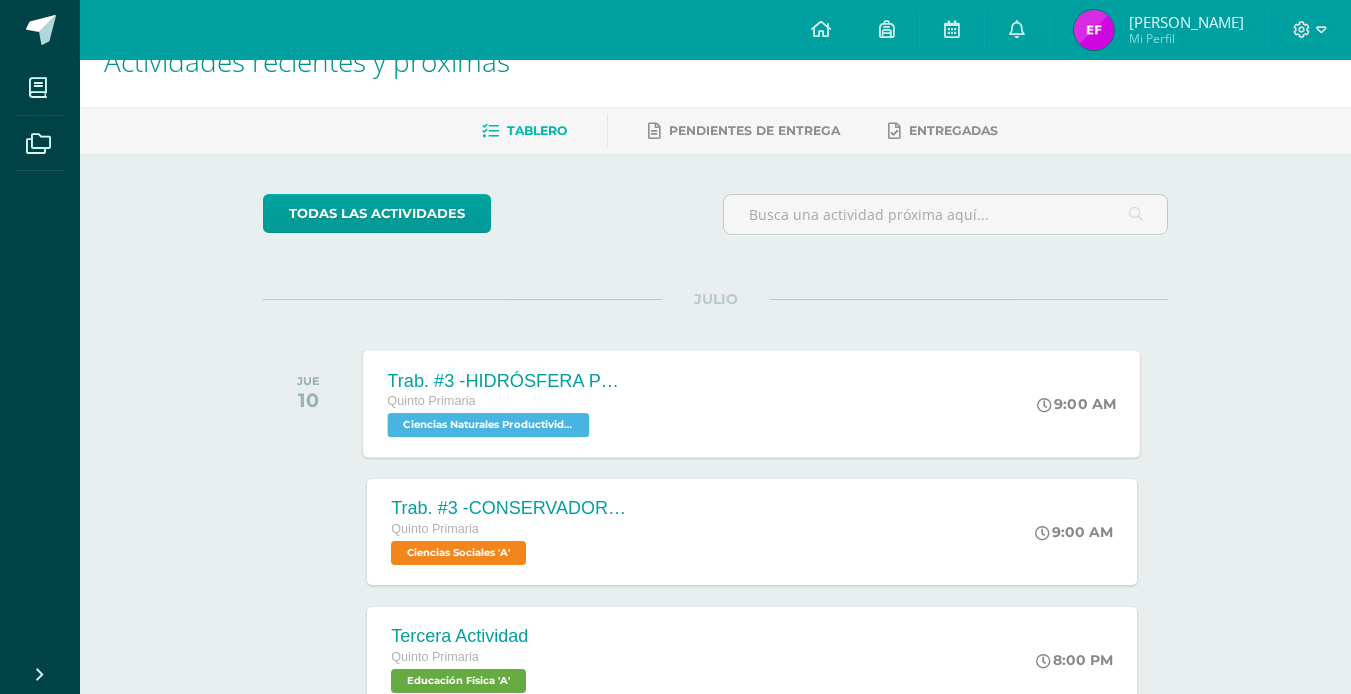 scroll, scrollTop: 0, scrollLeft: 0, axis: both 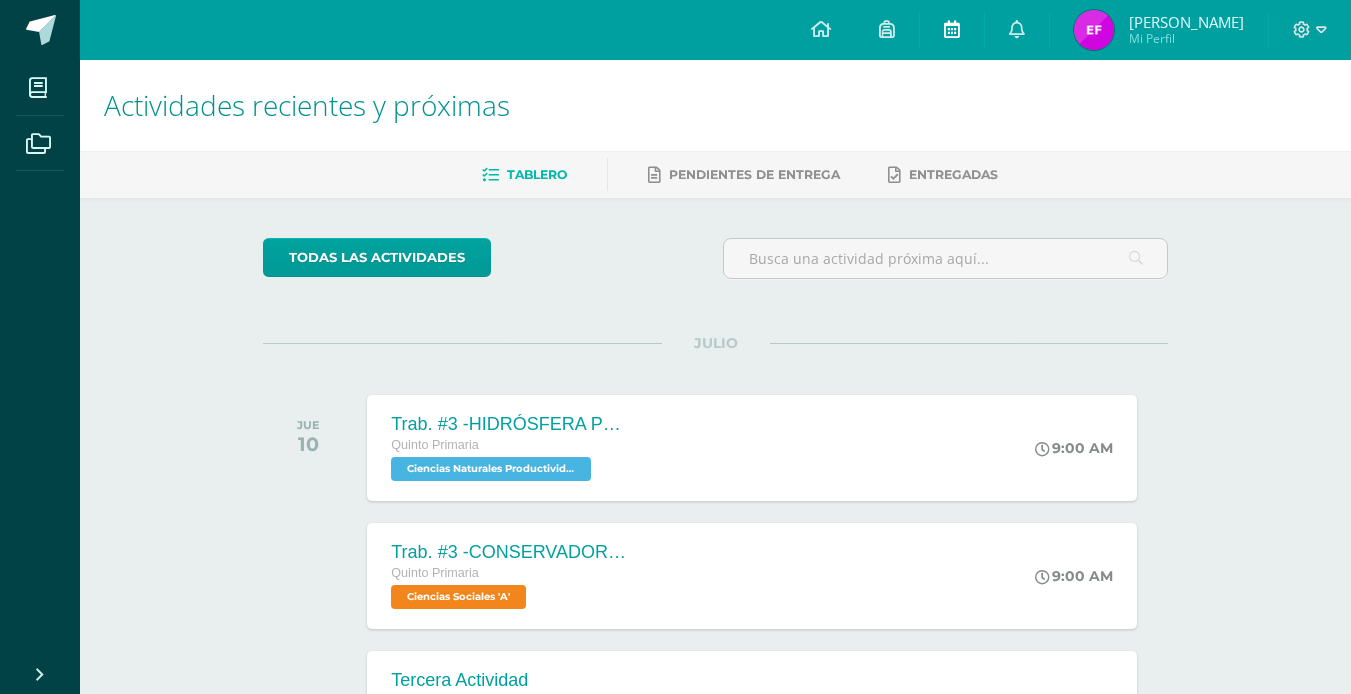 click at bounding box center (952, 29) 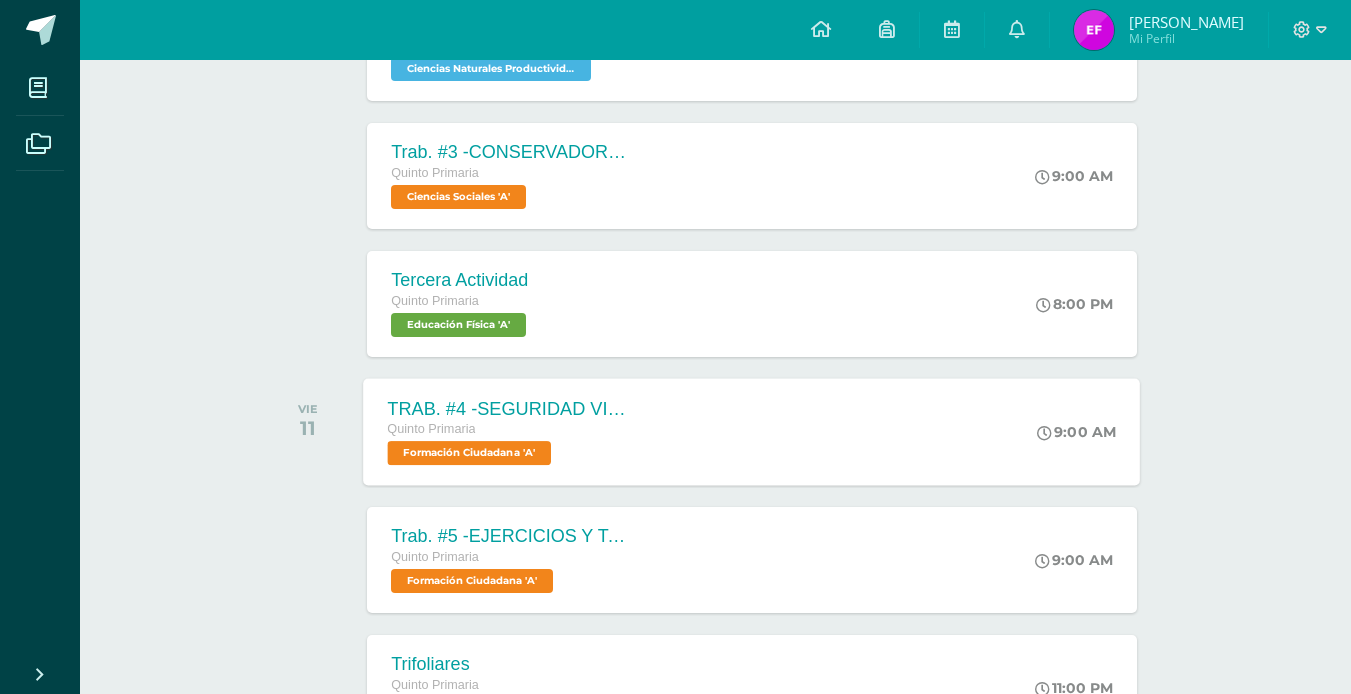 scroll, scrollTop: 0, scrollLeft: 0, axis: both 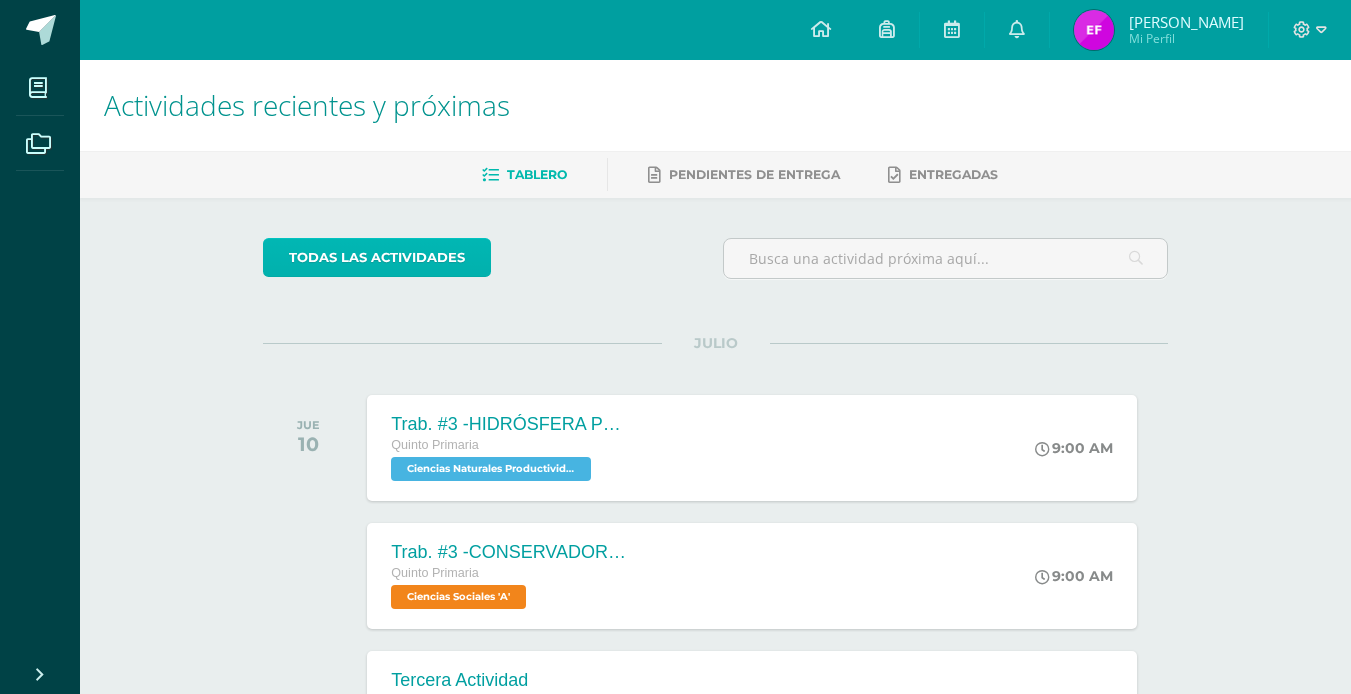 click on "todas las Actividades" at bounding box center (377, 257) 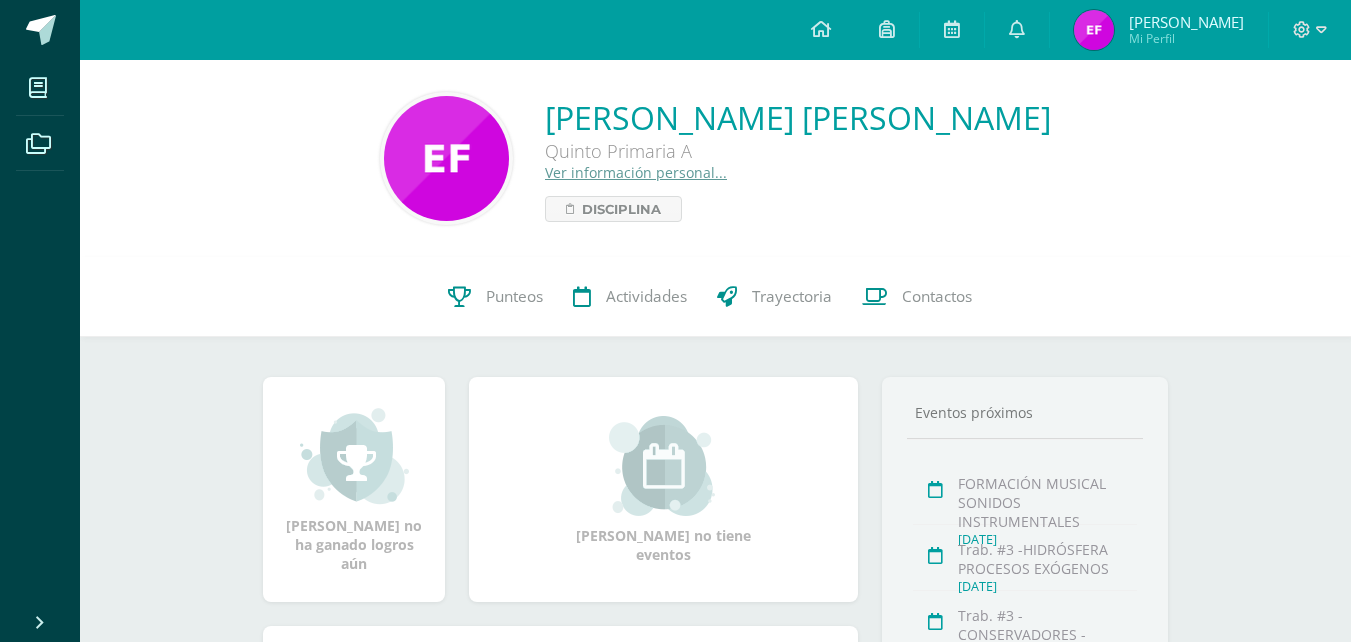 scroll, scrollTop: 0, scrollLeft: 0, axis: both 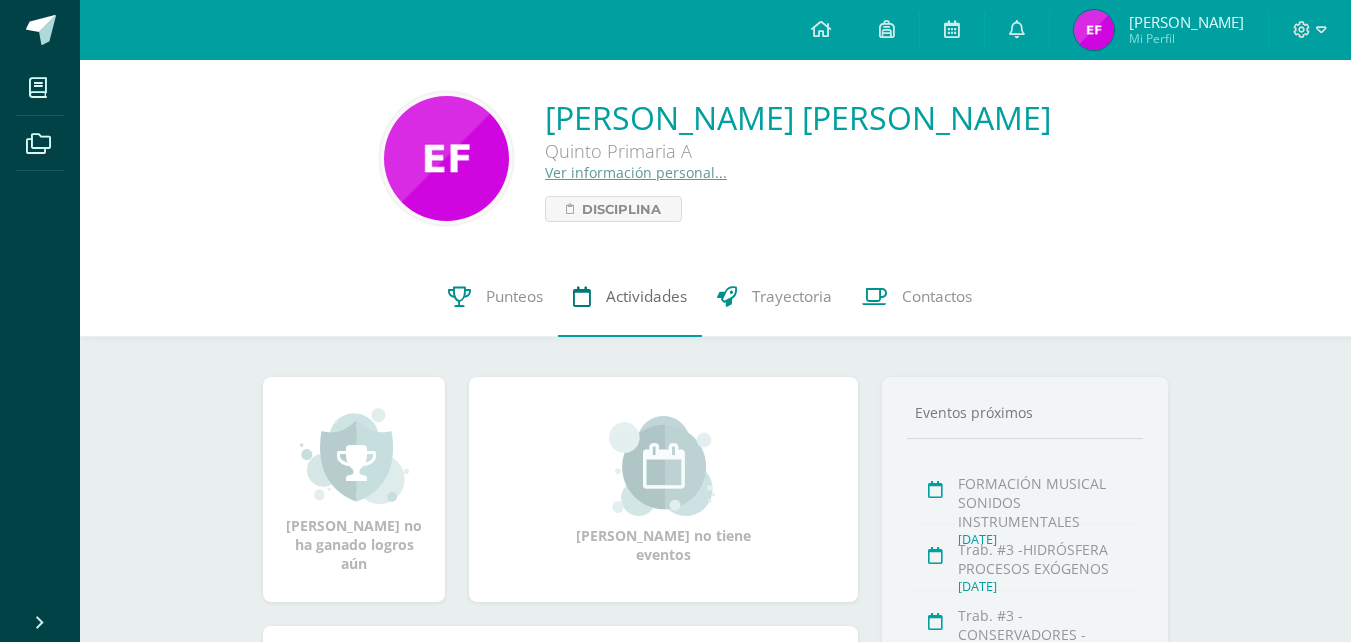 click at bounding box center [582, 296] 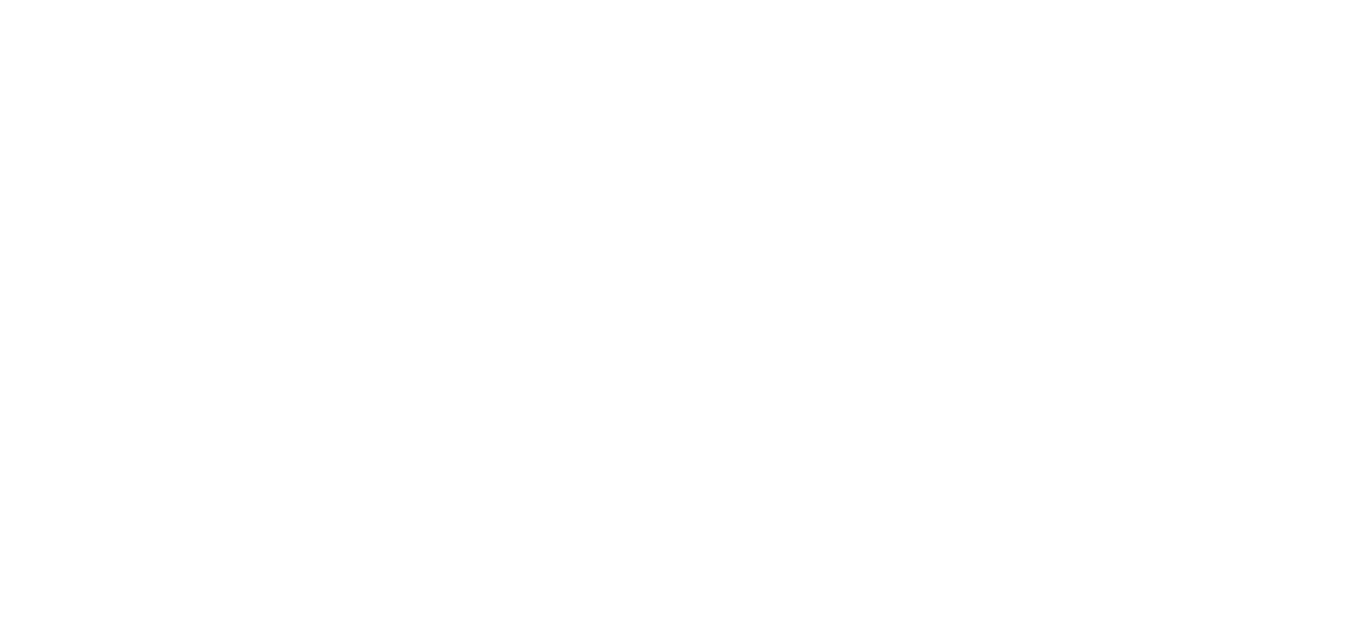 scroll, scrollTop: 0, scrollLeft: 0, axis: both 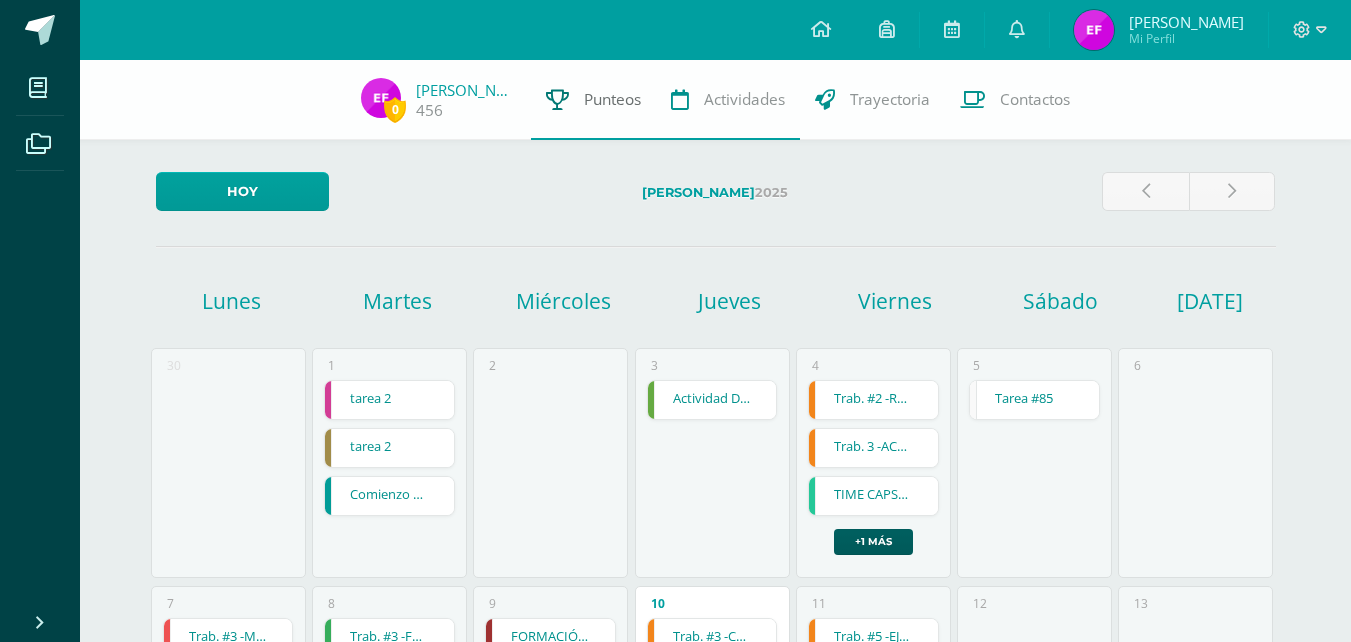 click on "Punteos" at bounding box center (612, 99) 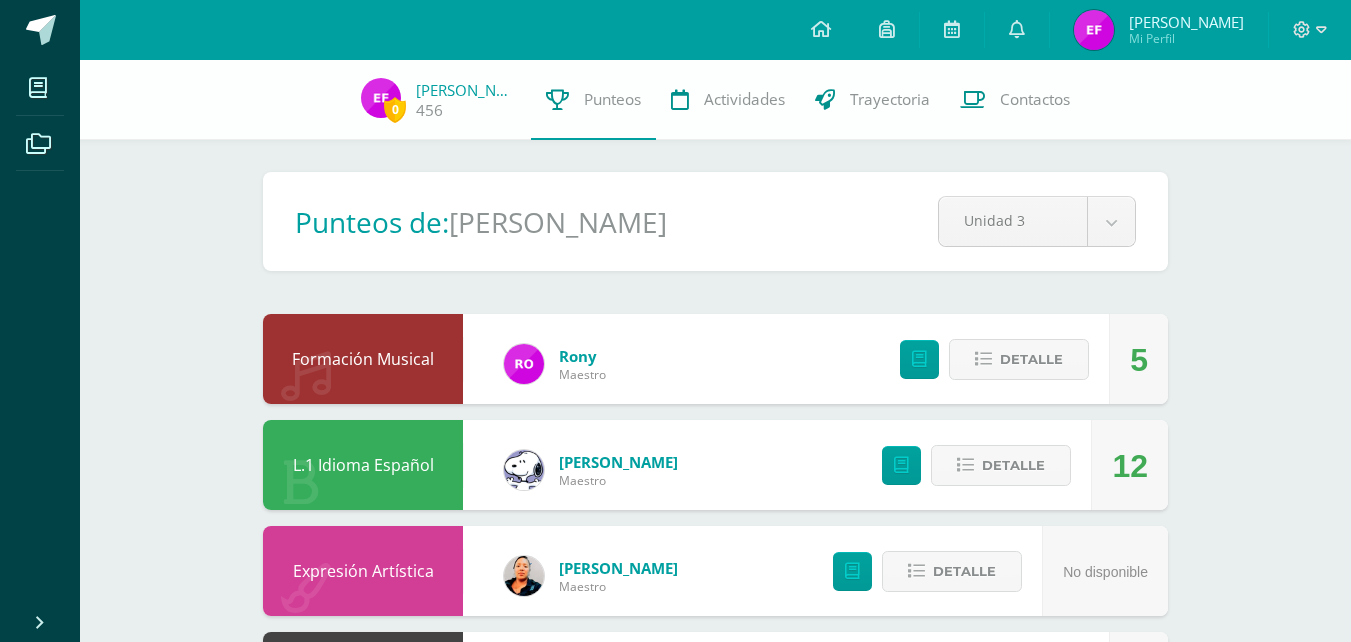 scroll, scrollTop: 0, scrollLeft: 0, axis: both 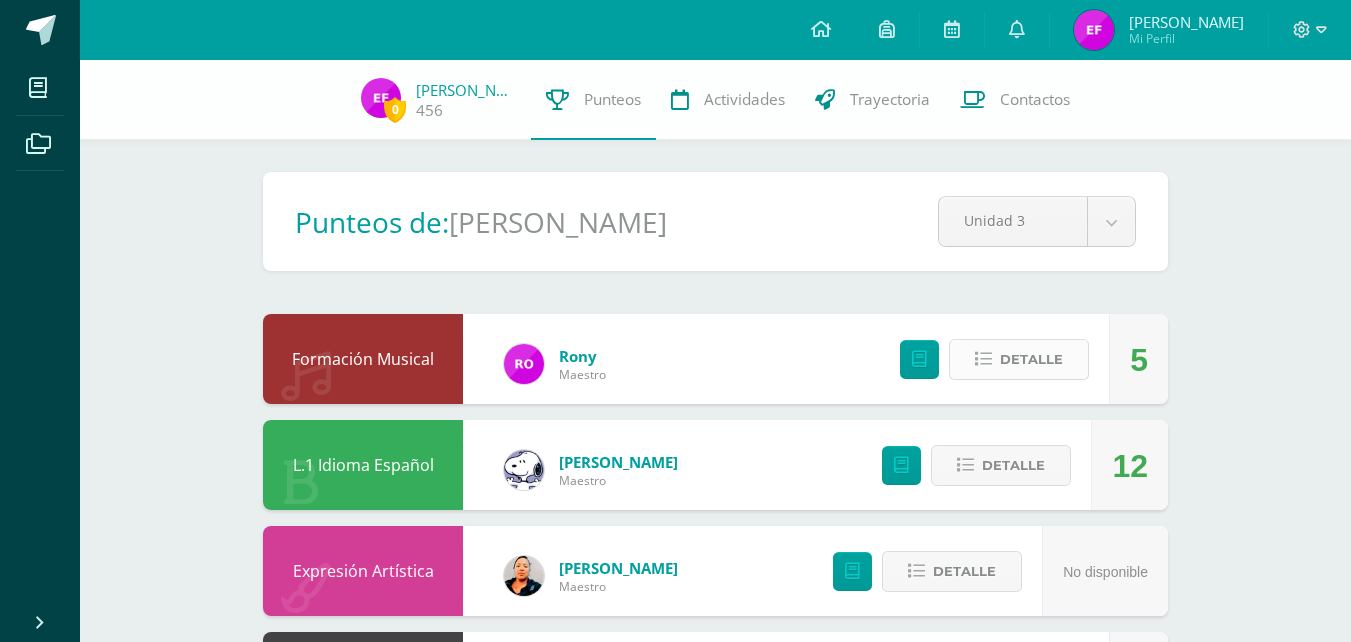 click on "Detalle" at bounding box center [1031, 359] 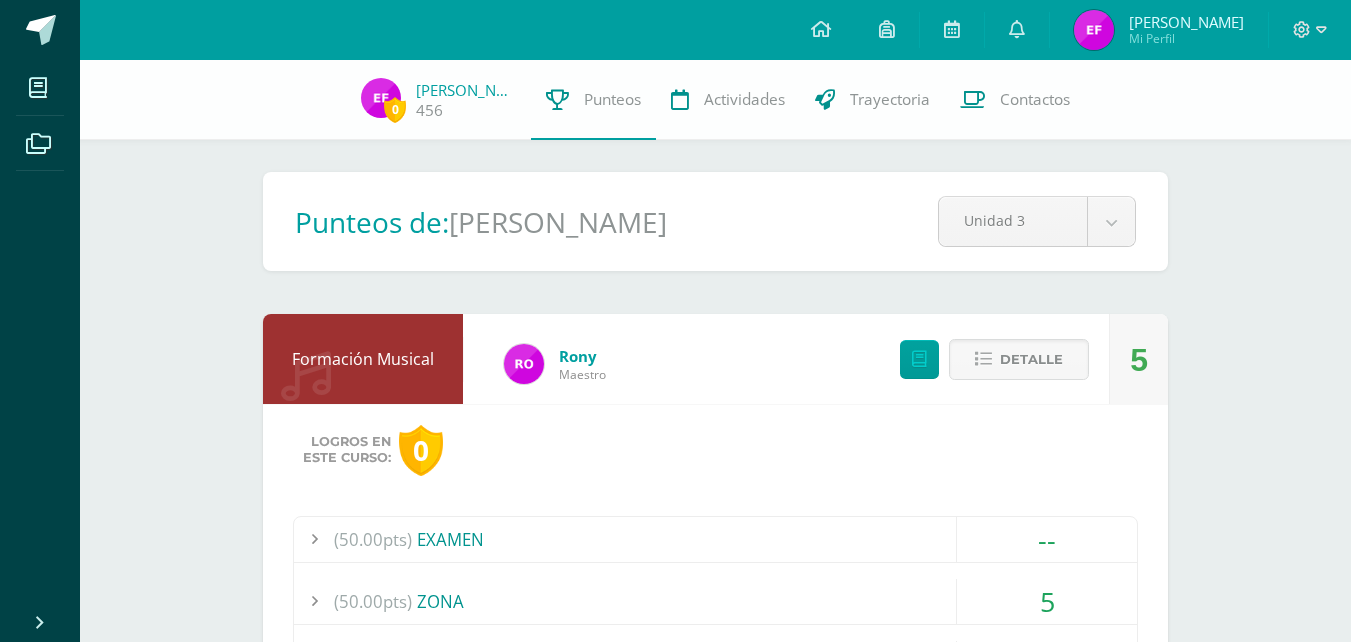 click on "(50.00pts)
ZONA" at bounding box center [715, 601] 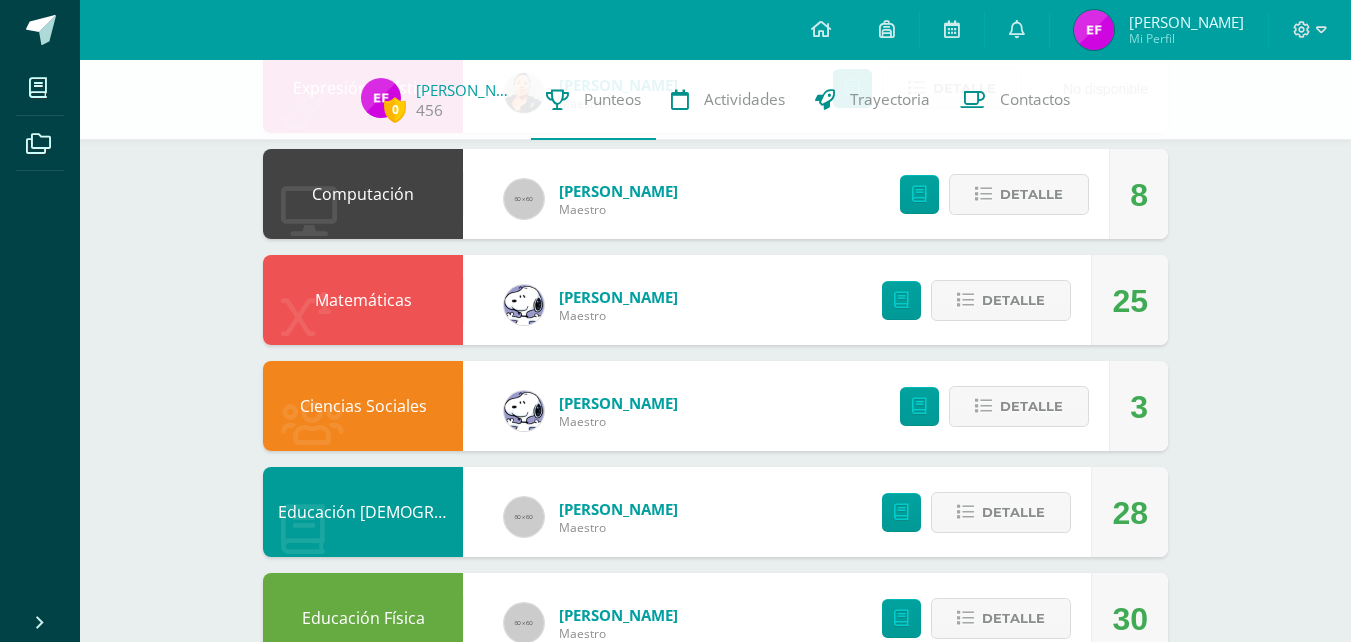 scroll, scrollTop: 900, scrollLeft: 0, axis: vertical 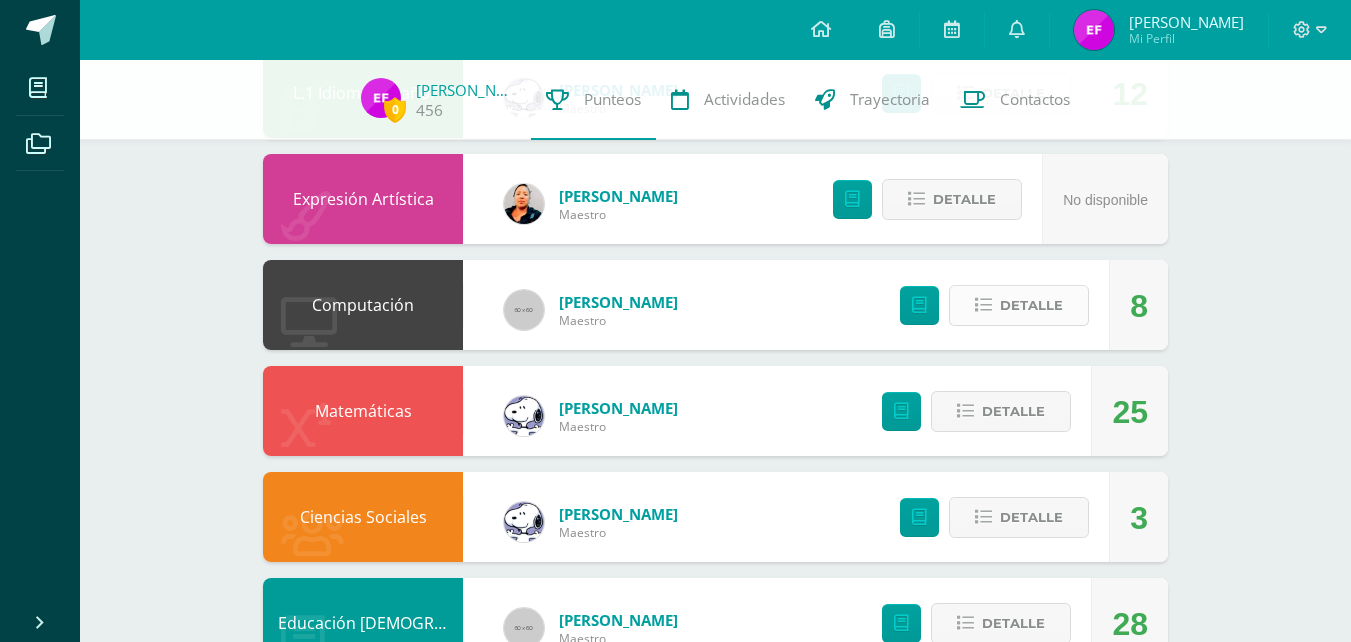 click on "Detalle" at bounding box center [1031, 305] 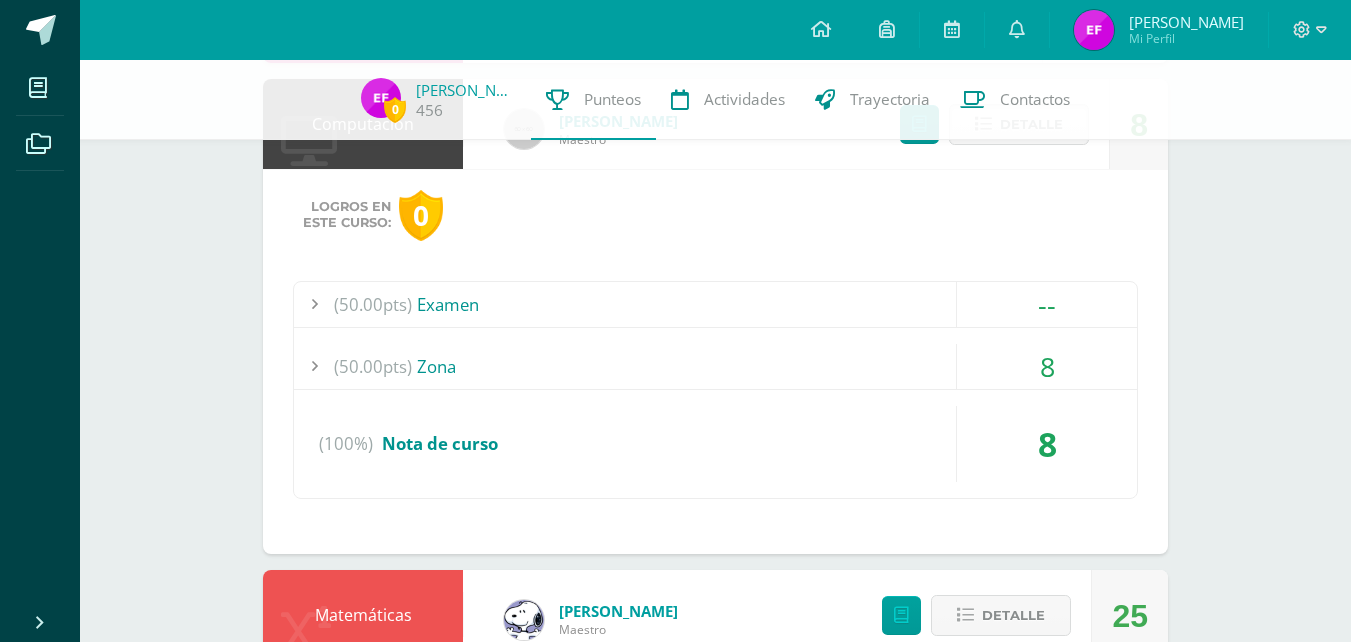 scroll, scrollTop: 1100, scrollLeft: 0, axis: vertical 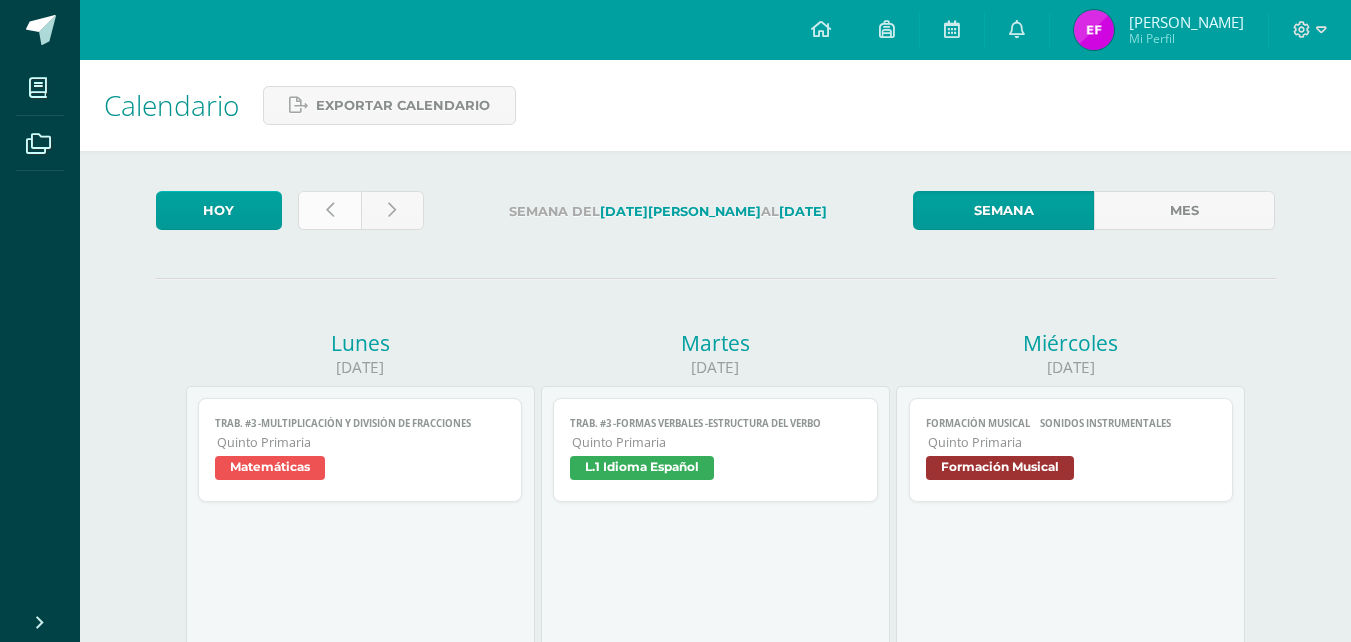 click at bounding box center [329, 210] 